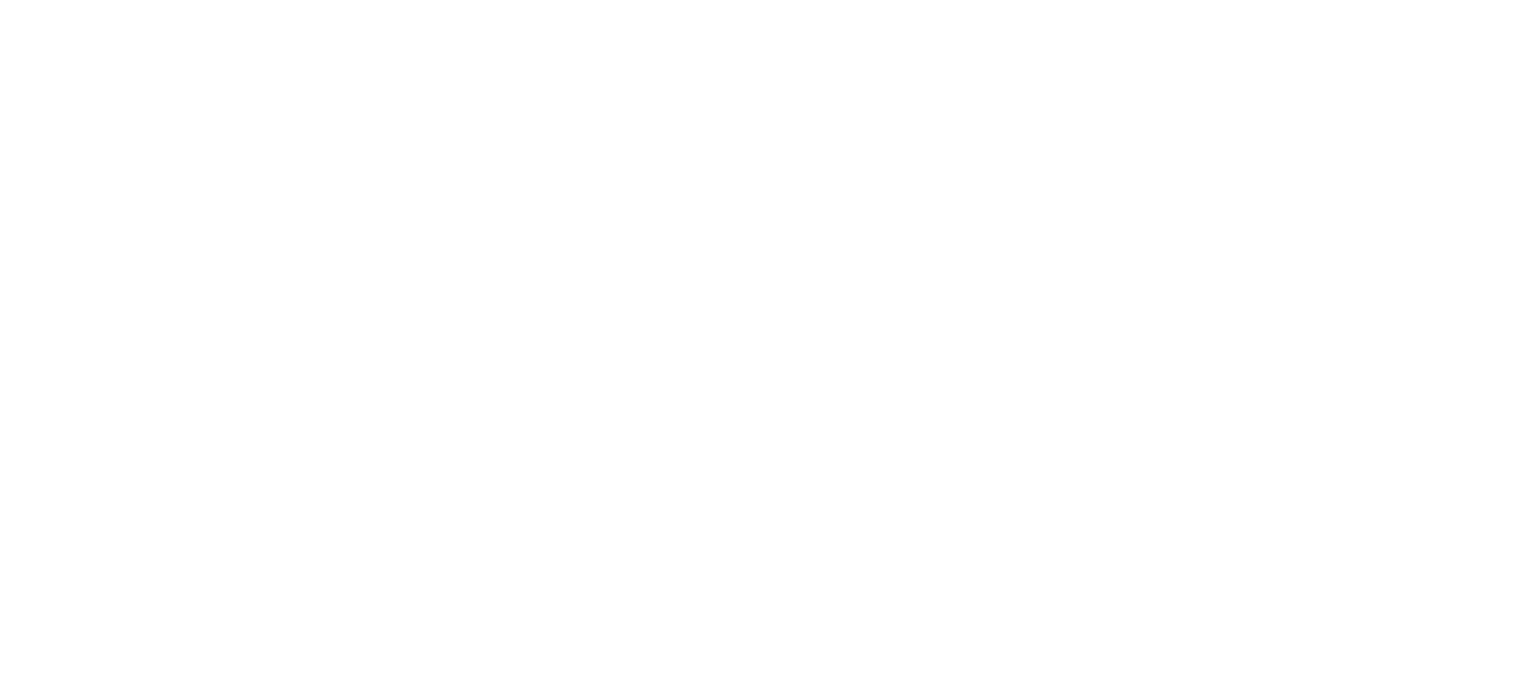 scroll, scrollTop: 0, scrollLeft: 0, axis: both 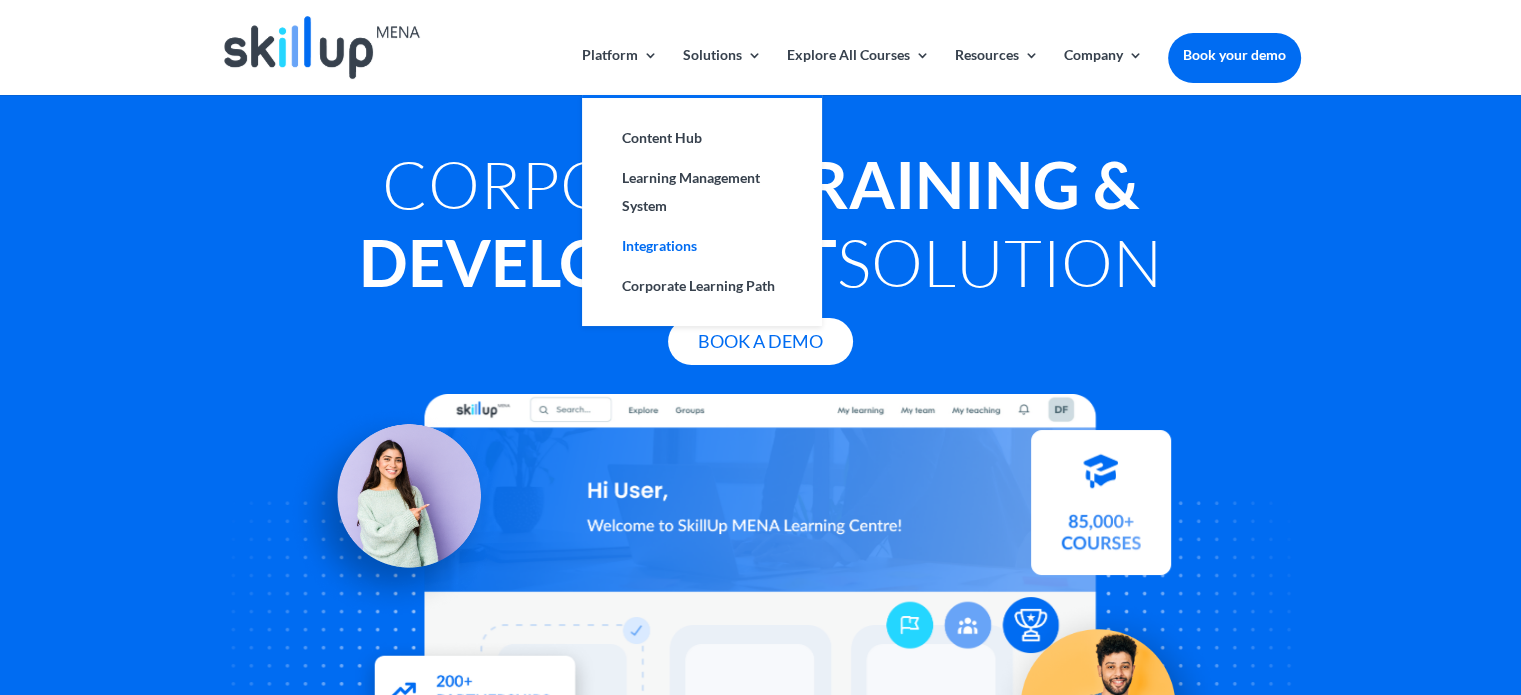 click on "Integrations" at bounding box center (702, 246) 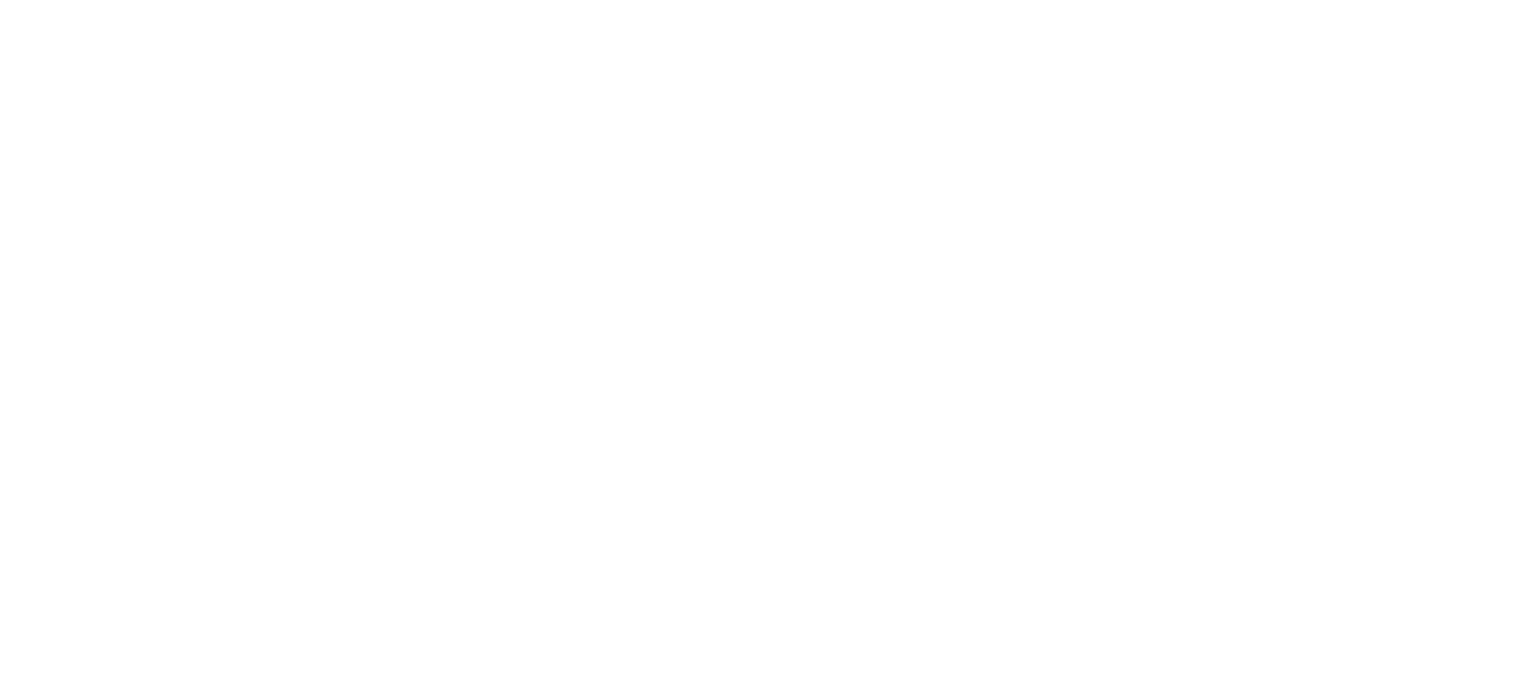 scroll, scrollTop: 3121, scrollLeft: 0, axis: vertical 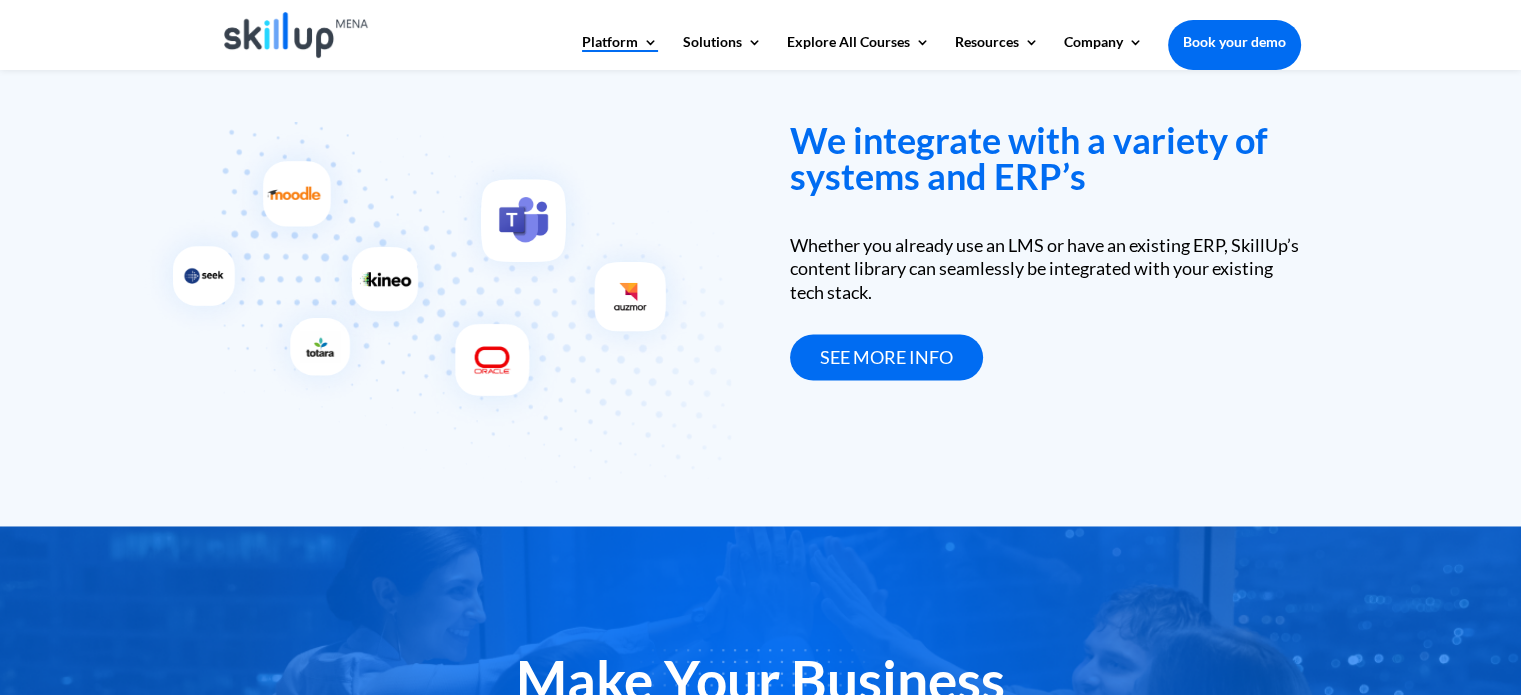 click at bounding box center (261, 265) 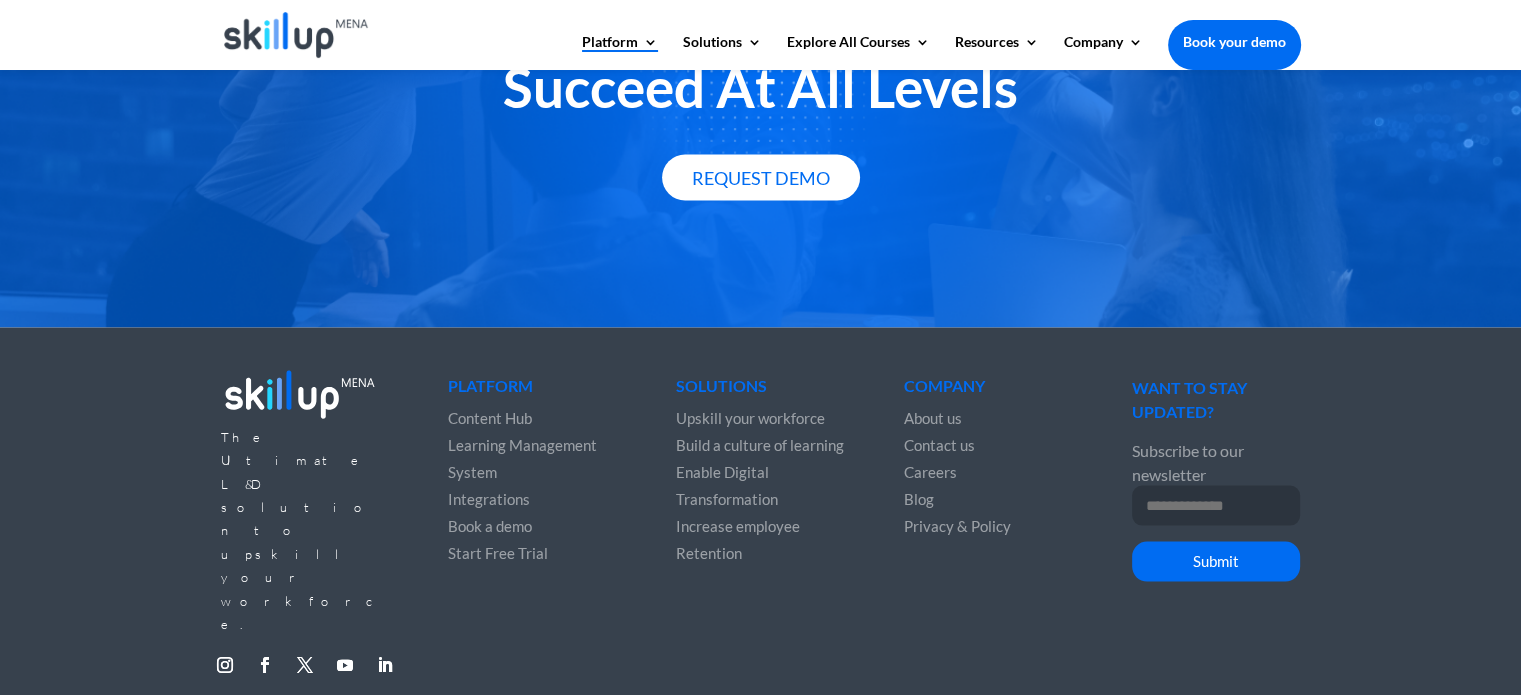 scroll, scrollTop: 3710, scrollLeft: 0, axis: vertical 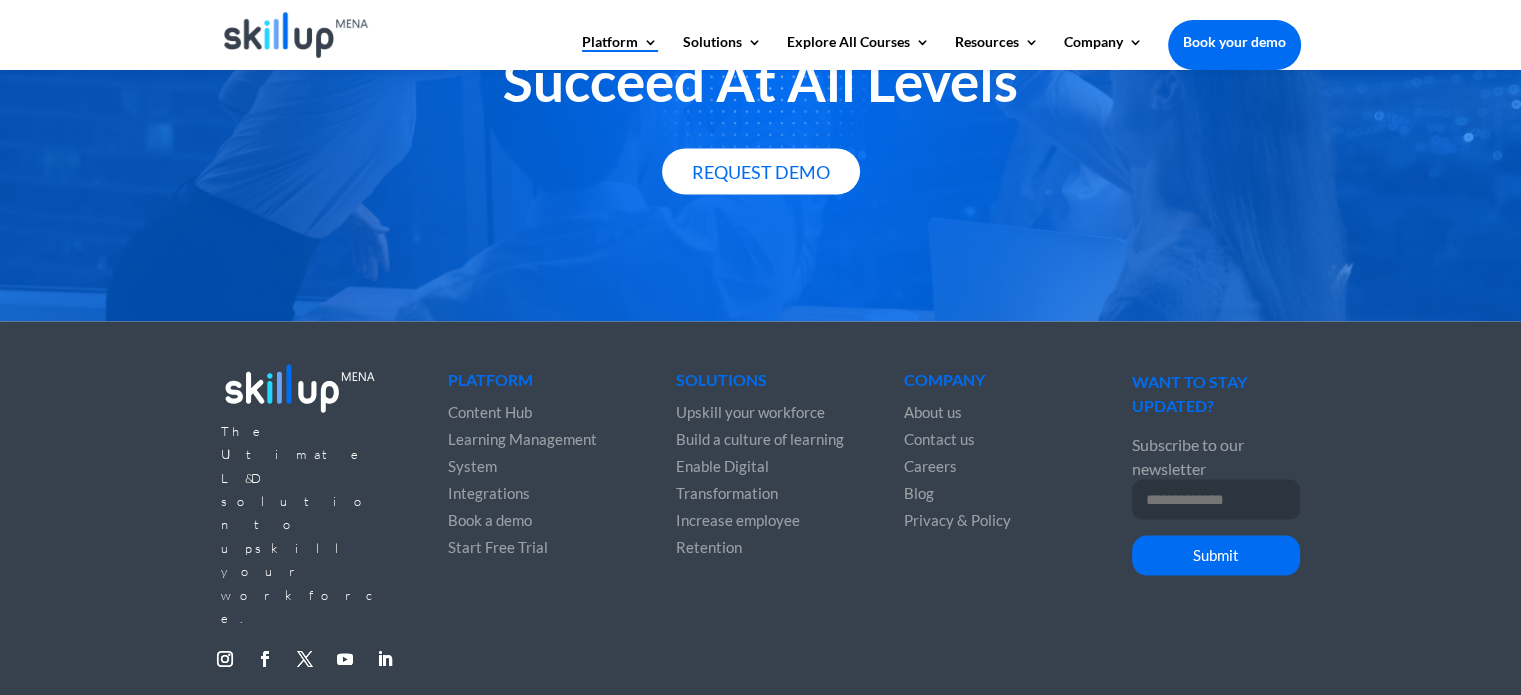 click on "Content Hub" at bounding box center (490, 411) 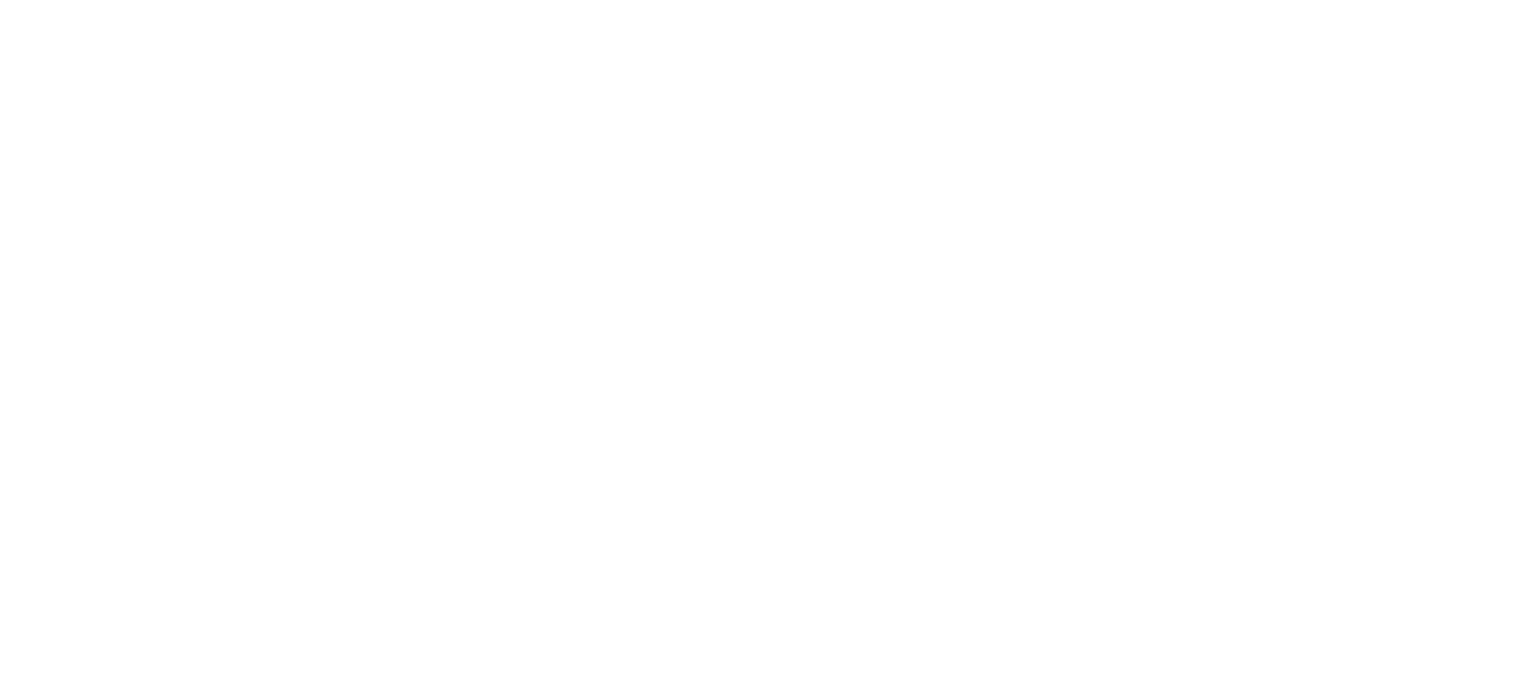 scroll, scrollTop: 0, scrollLeft: 0, axis: both 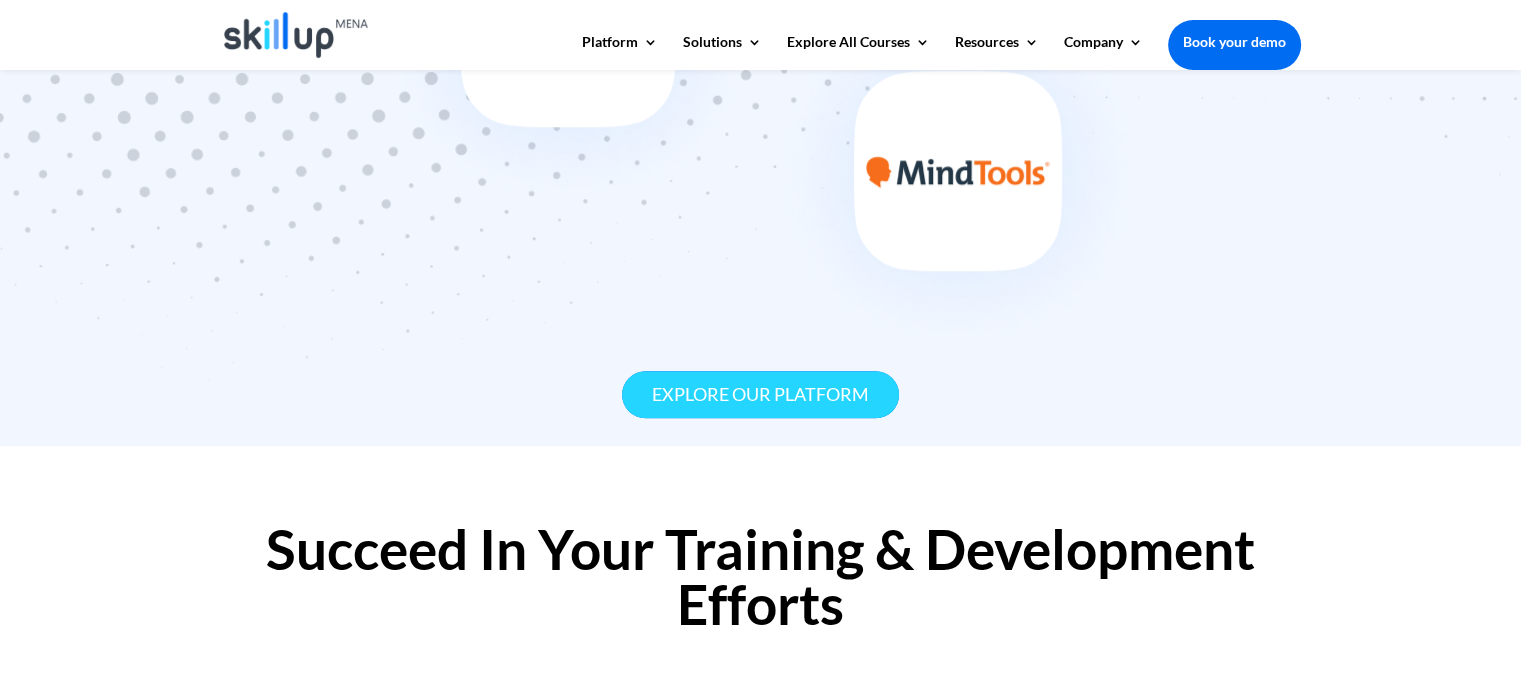 click on "Explore our platform" at bounding box center [760, 394] 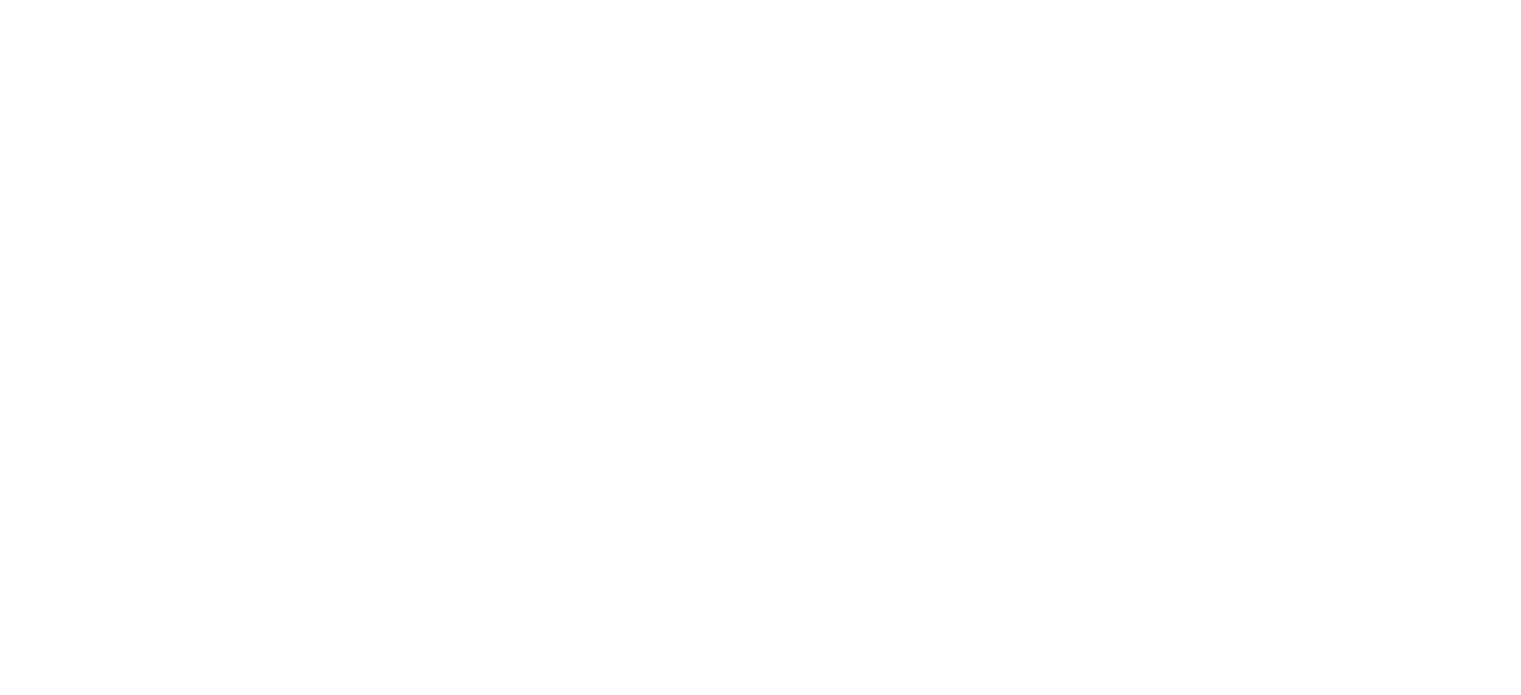 scroll, scrollTop: 0, scrollLeft: 0, axis: both 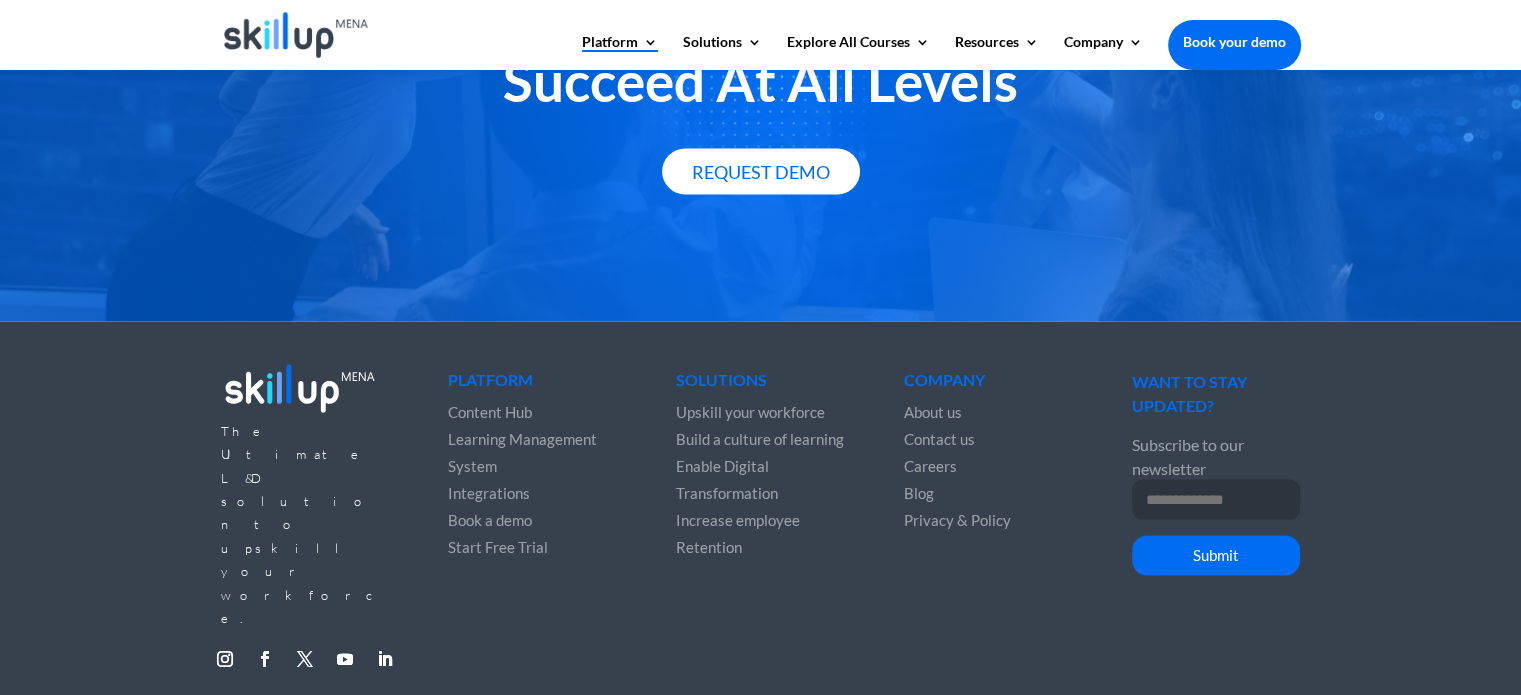 click on "Upskill your workforce" at bounding box center (750, 411) 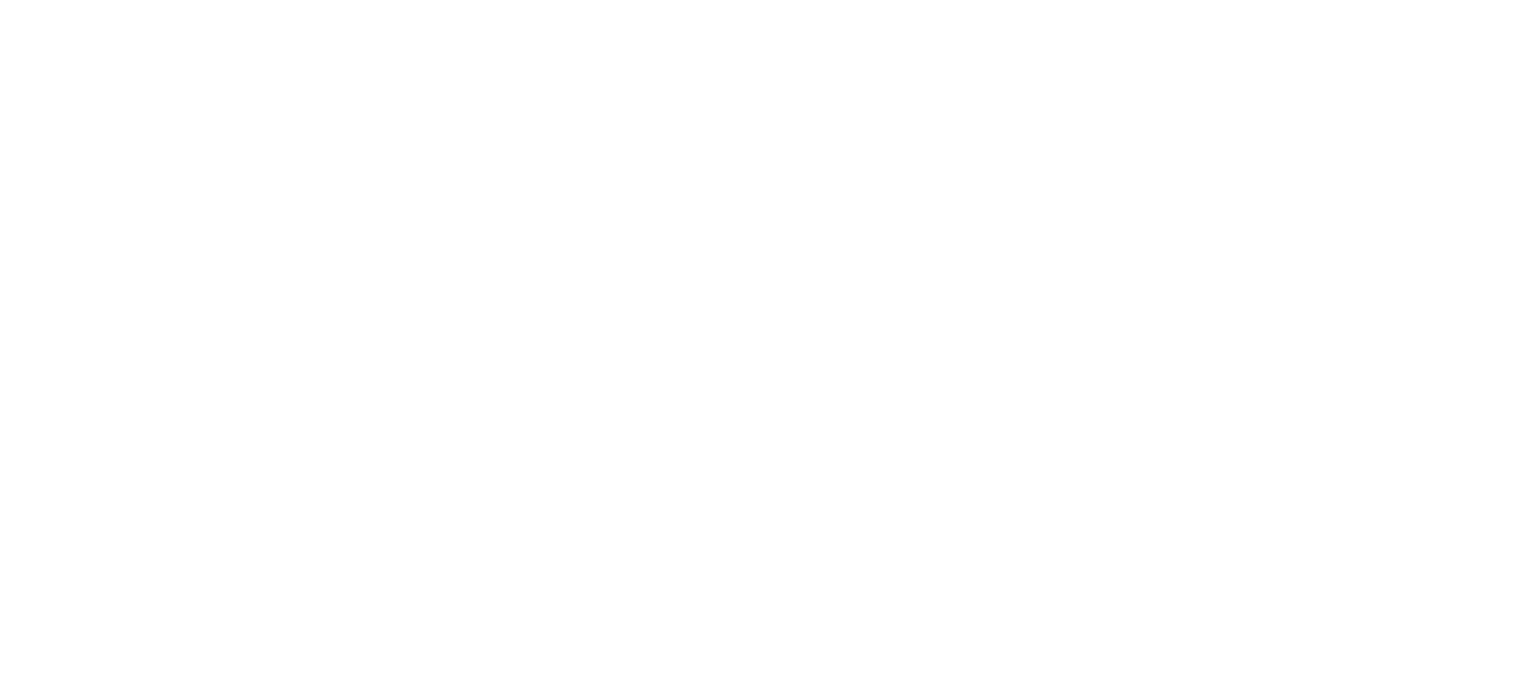 scroll, scrollTop: 0, scrollLeft: 0, axis: both 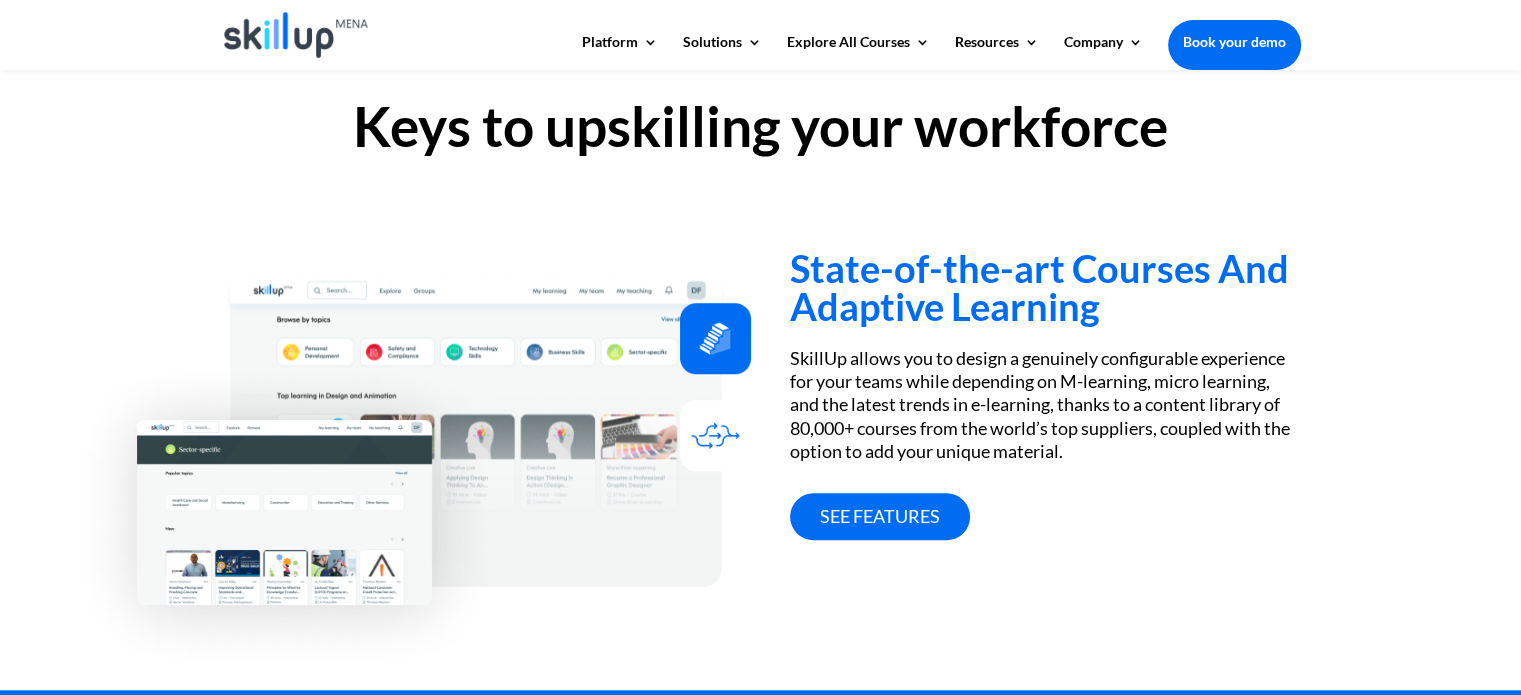 click on "SkillUp allows you to design a genuinely configurable experience for your teams while depending on M-learning, micro learning, and the latest trends in e-learning, thanks to a content library of 80,000+ courses from the world’s top suppliers, coupled with the option to add your unique material." at bounding box center [1045, 405] 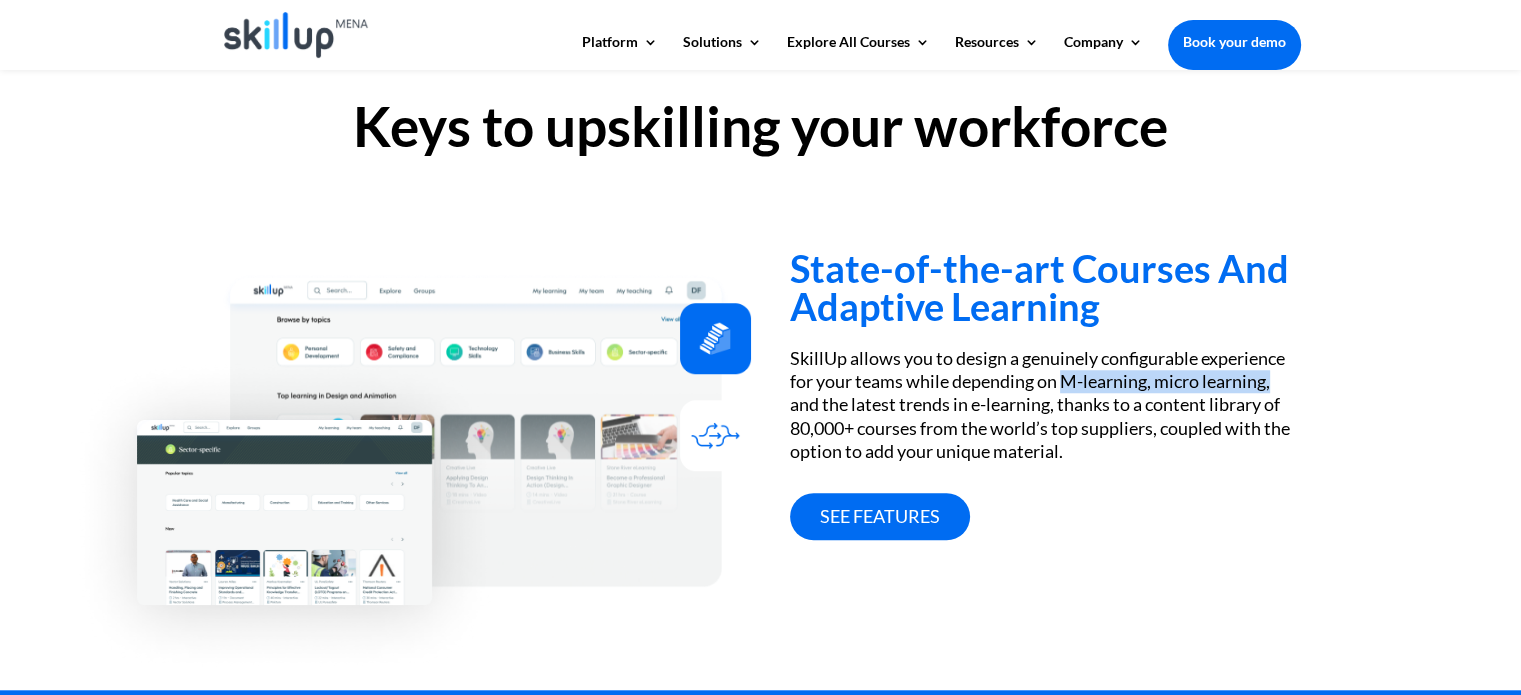 drag, startPoint x: 1068, startPoint y: 379, endPoint x: 1276, endPoint y: 385, distance: 208.08652 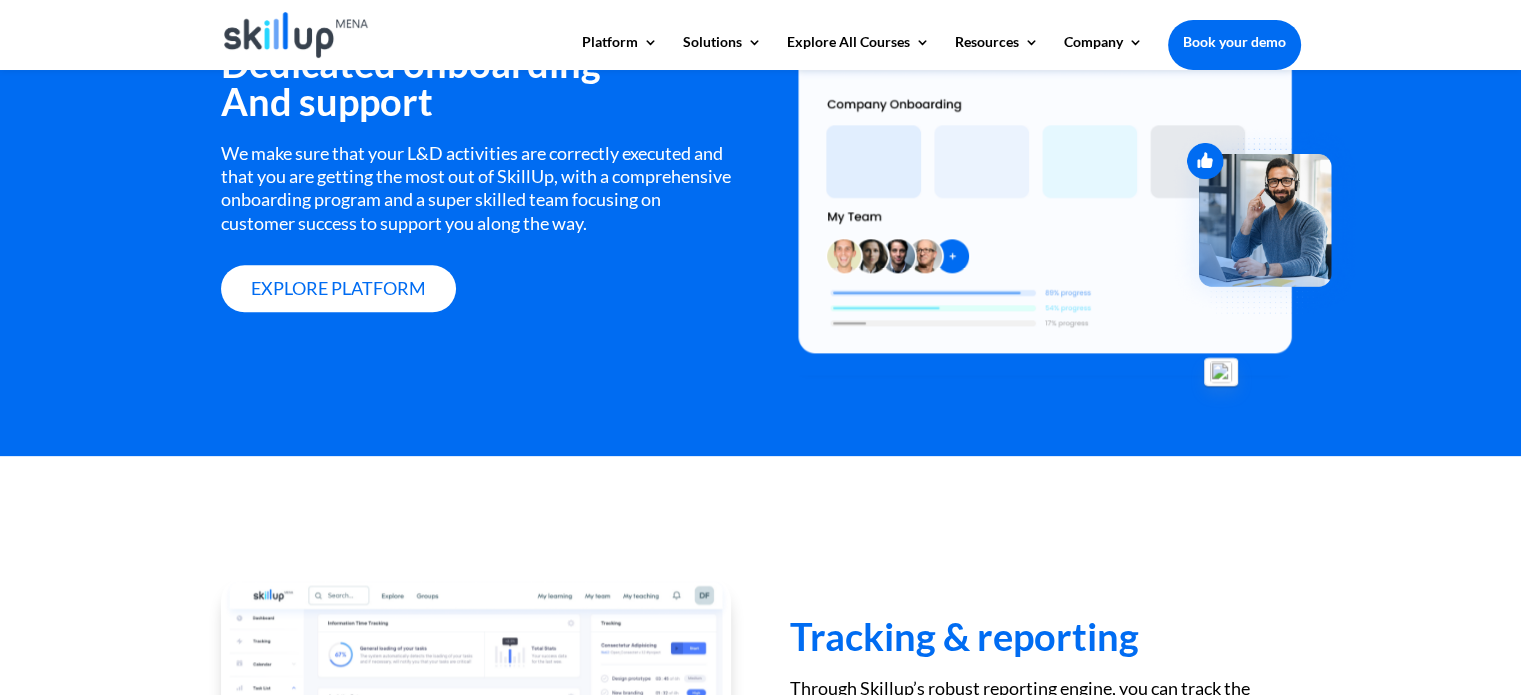 scroll, scrollTop: 2400, scrollLeft: 0, axis: vertical 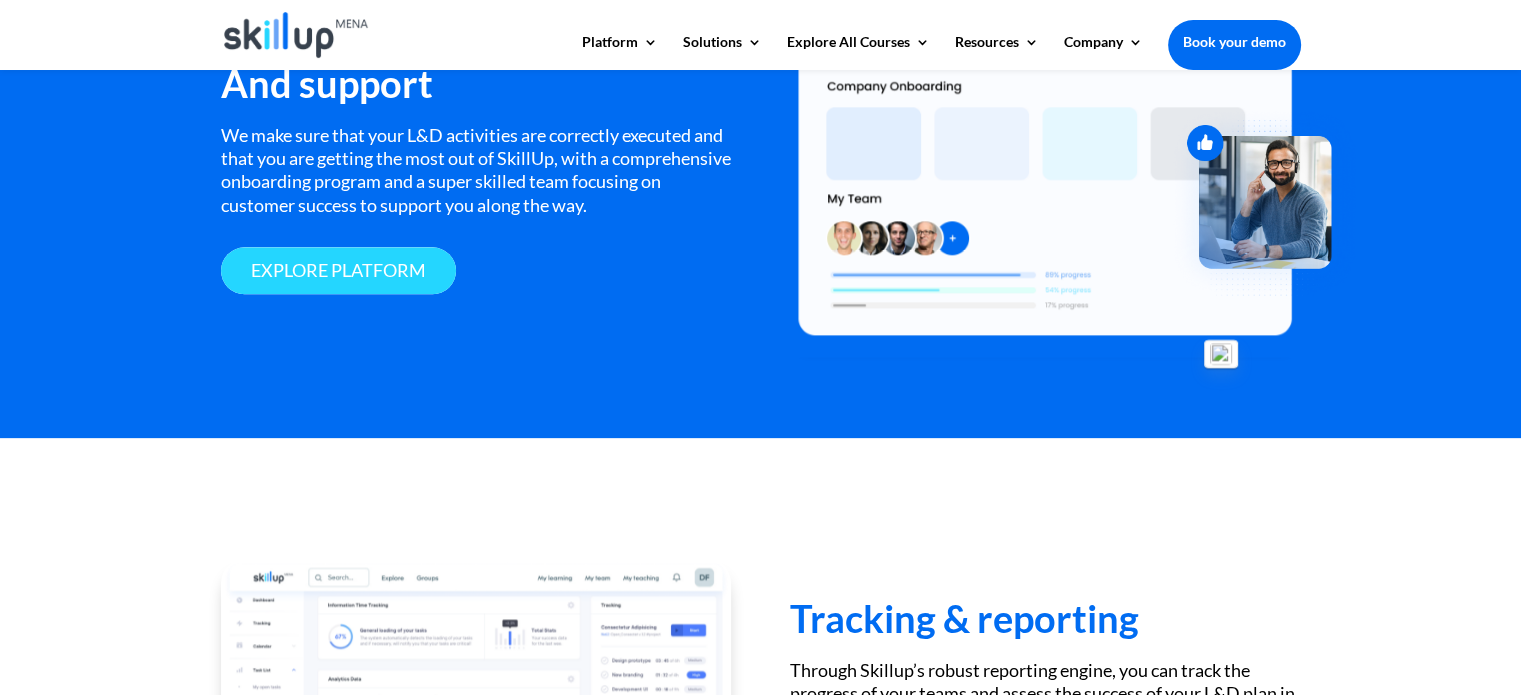 click on "explore platform" at bounding box center [338, 270] 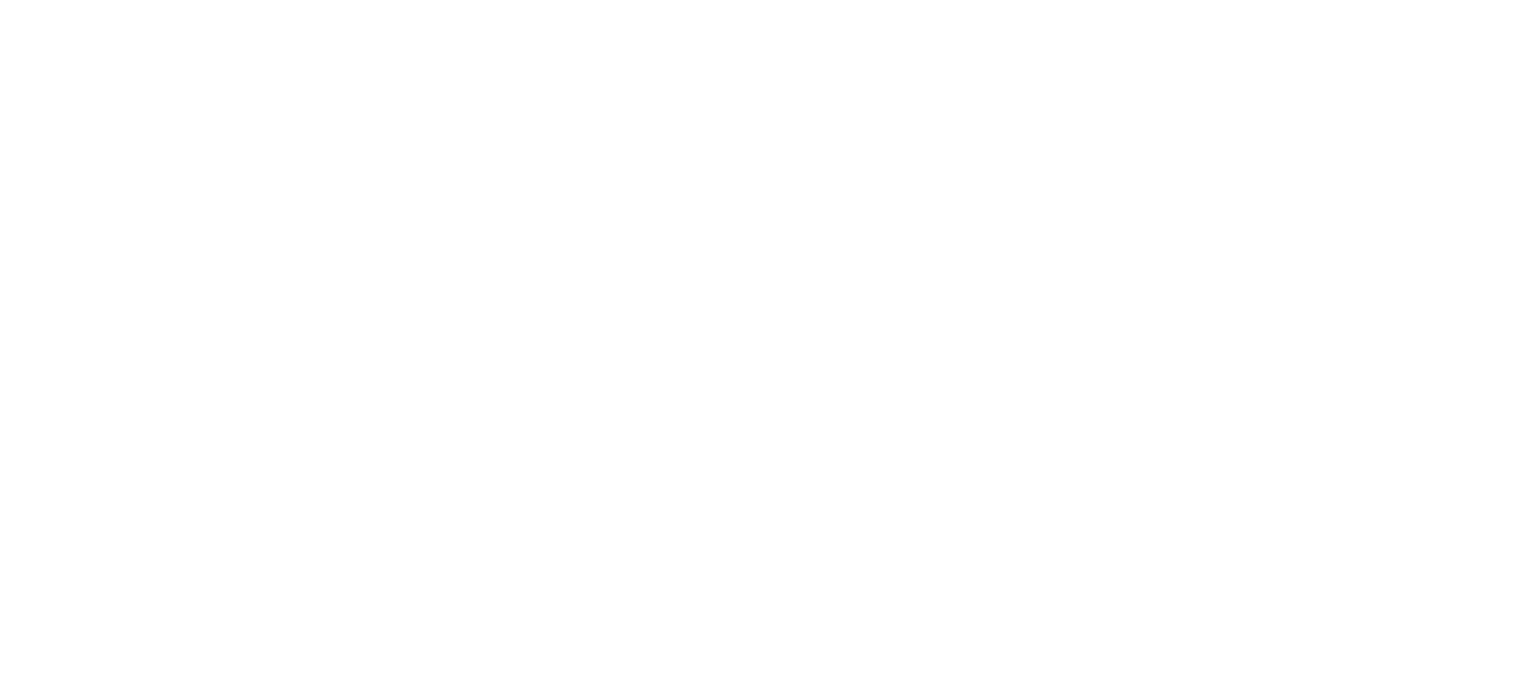 scroll, scrollTop: 0, scrollLeft: 0, axis: both 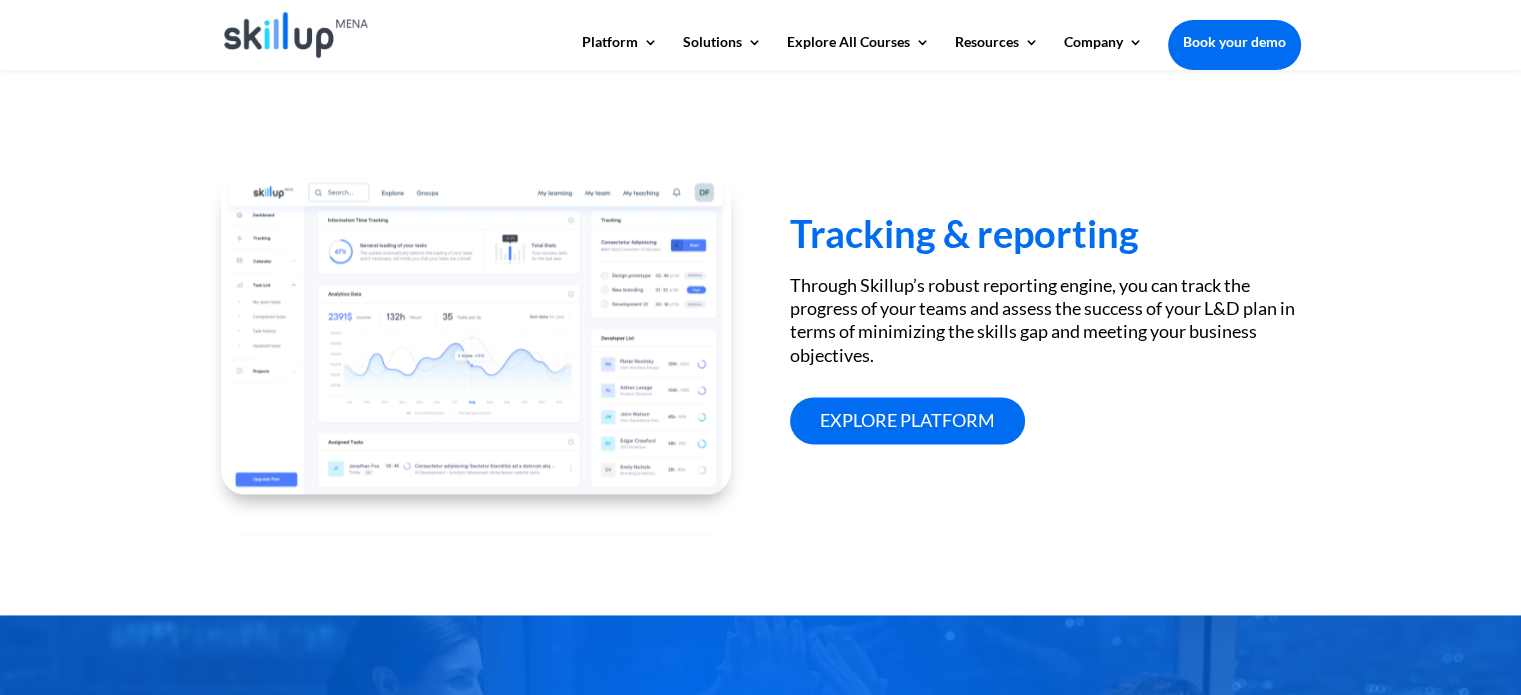 click at bounding box center [476, 330] 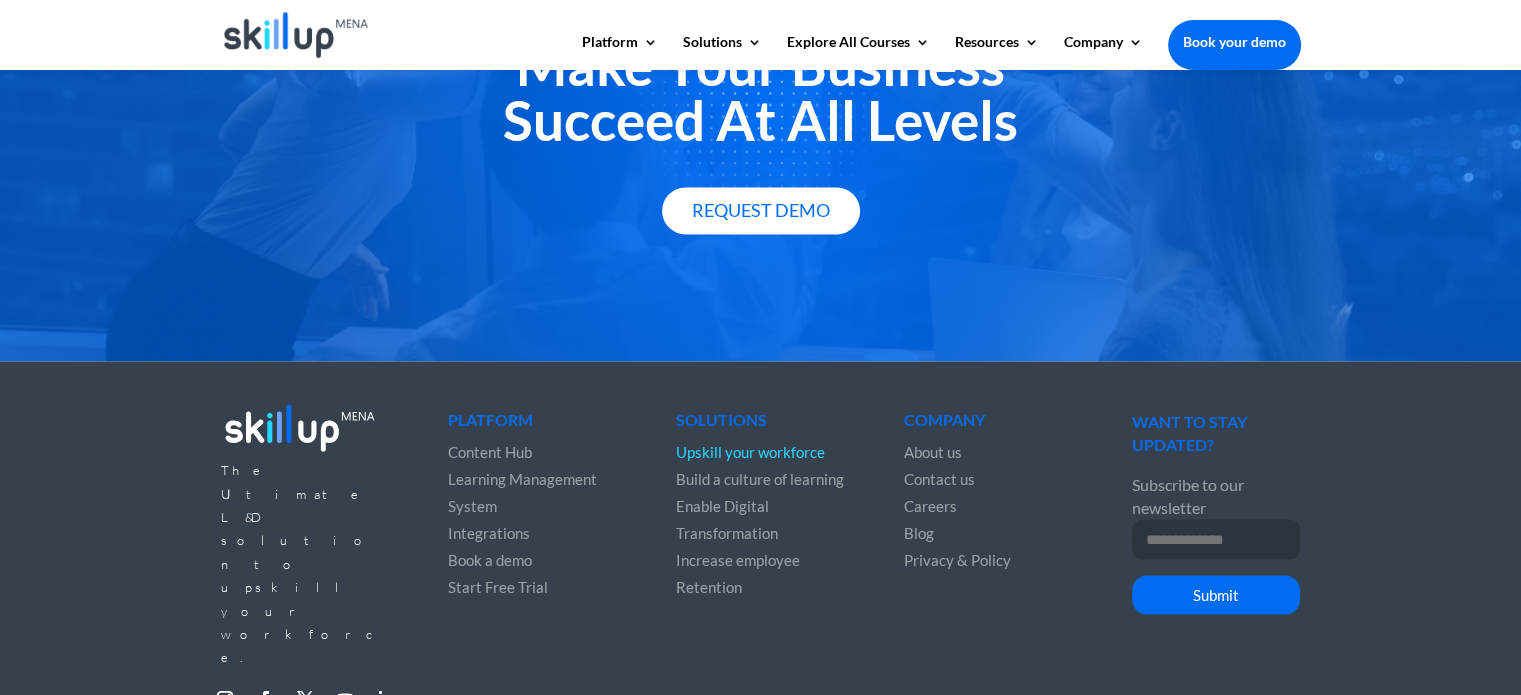 scroll, scrollTop: 3526, scrollLeft: 0, axis: vertical 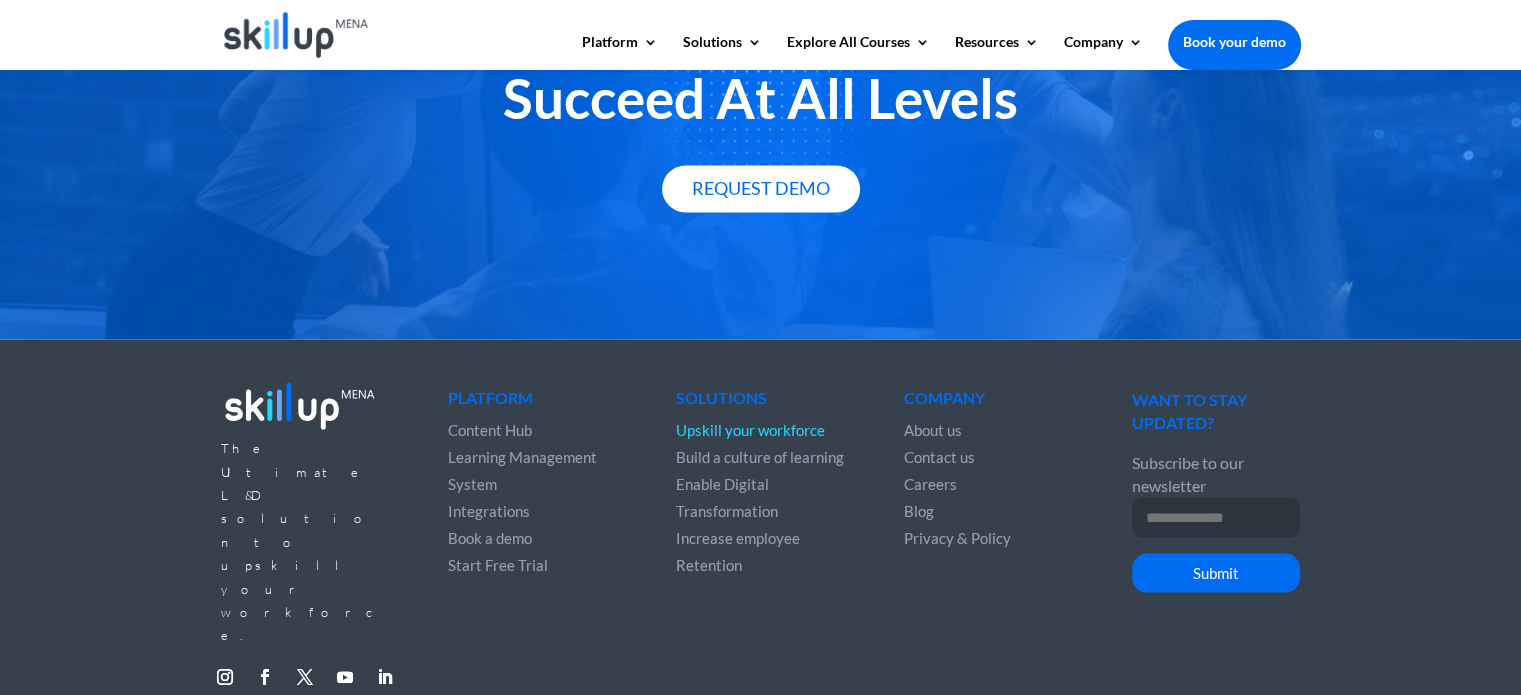 click on "About us" at bounding box center (933, 429) 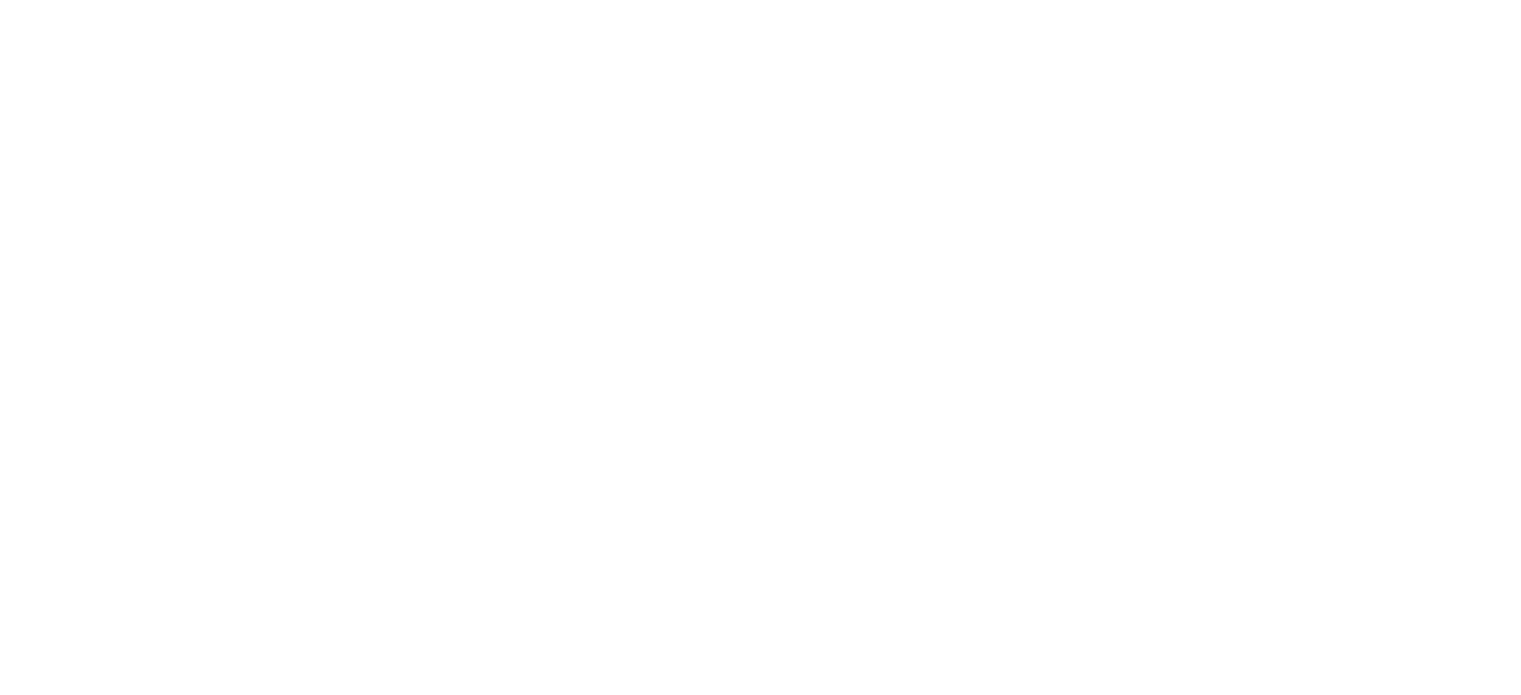 scroll, scrollTop: 0, scrollLeft: 0, axis: both 